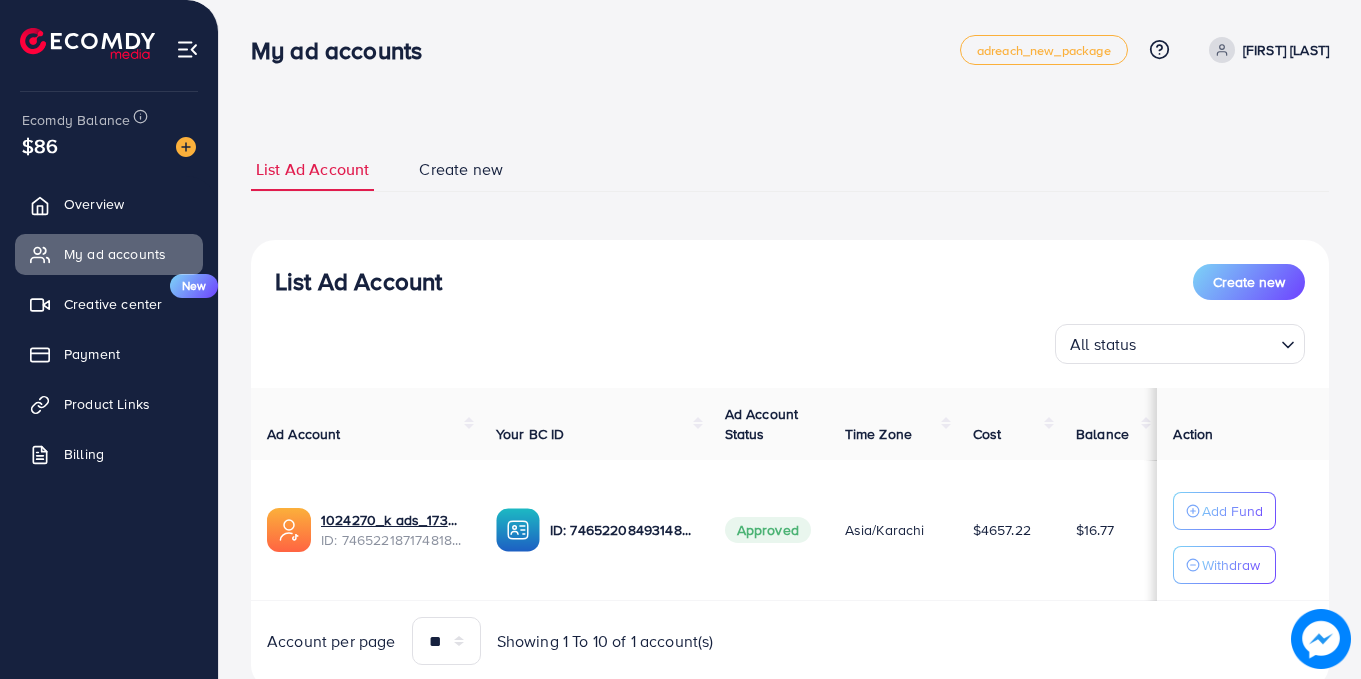 scroll, scrollTop: 0, scrollLeft: 0, axis: both 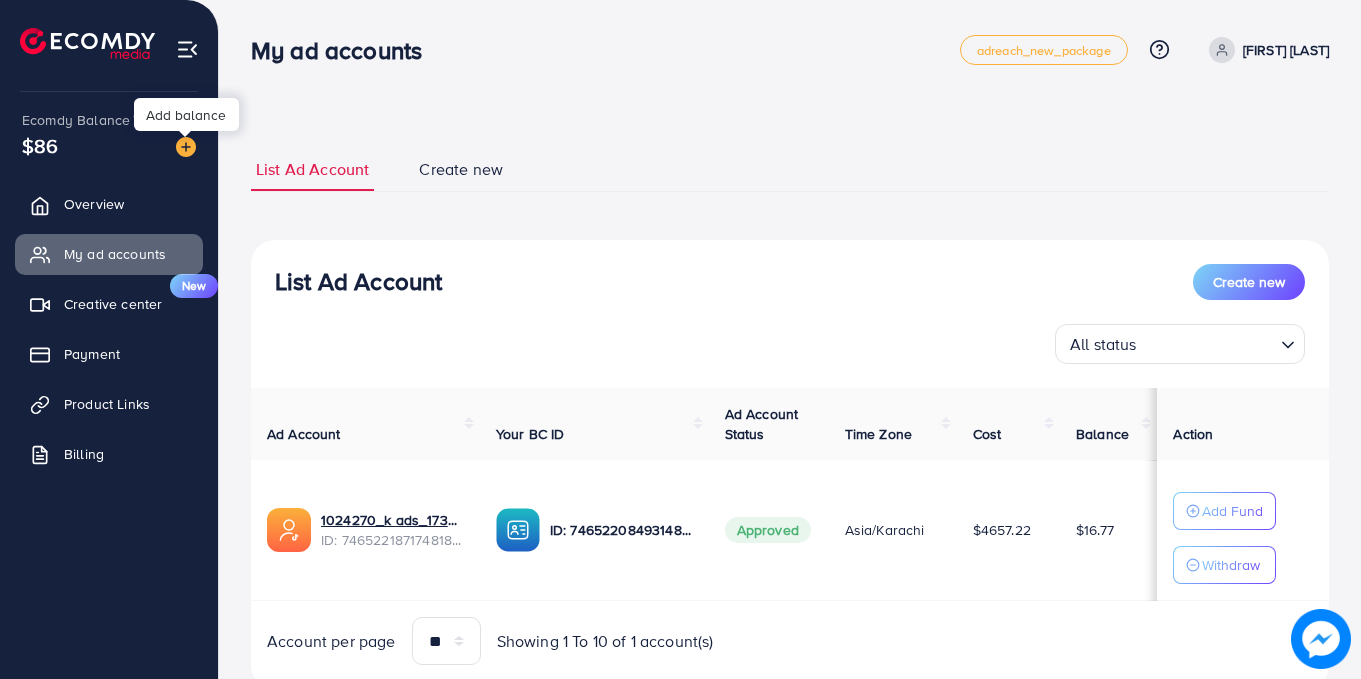 click at bounding box center (186, 147) 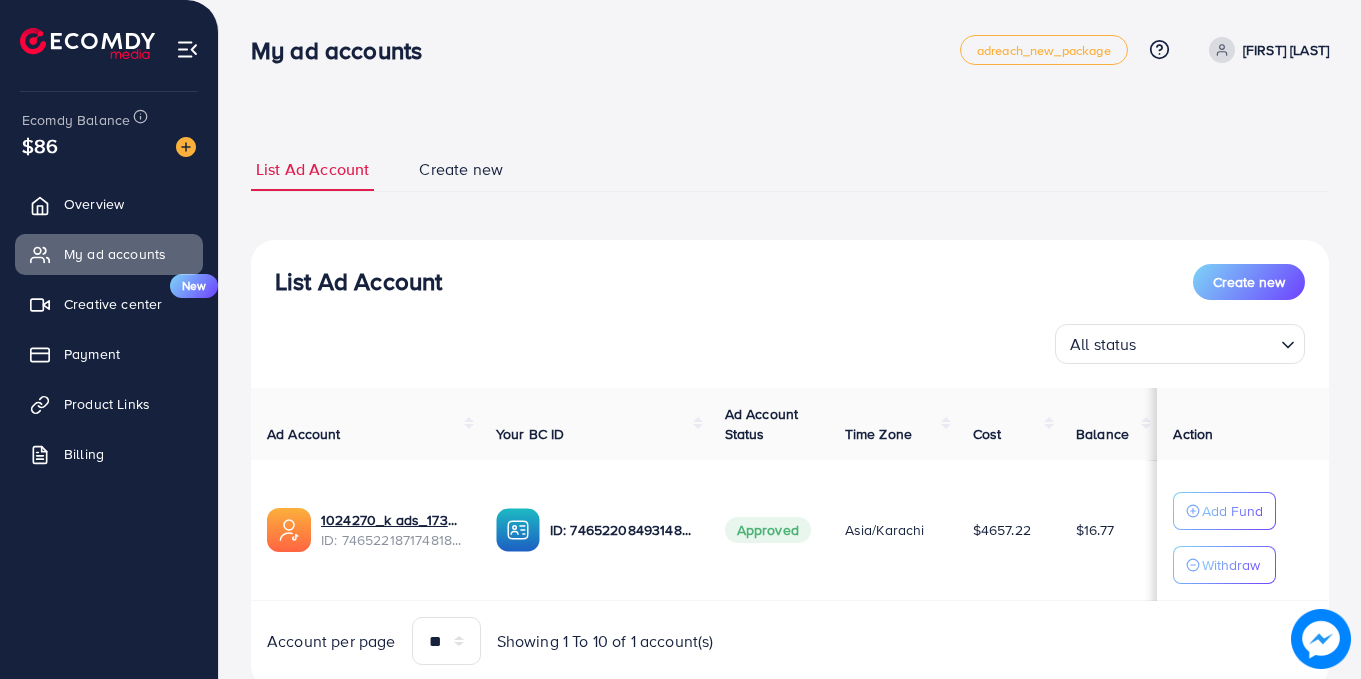 click at bounding box center [186, 147] 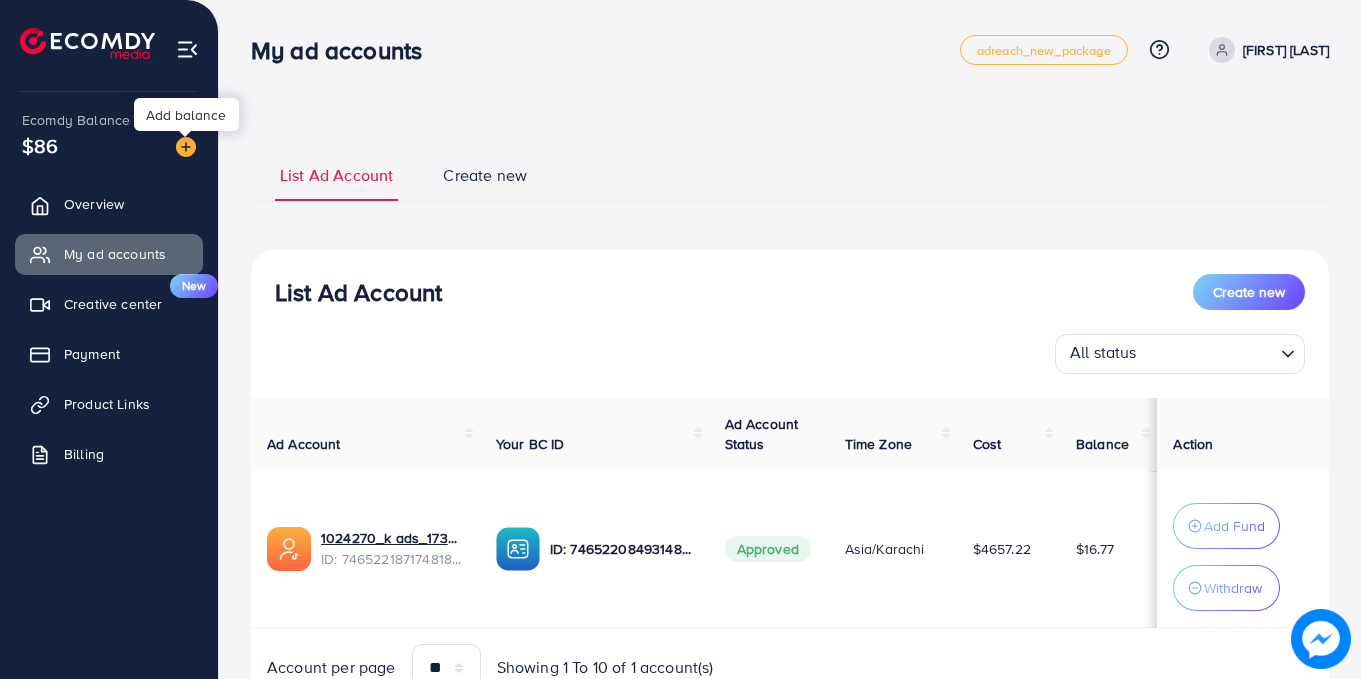 click at bounding box center (186, 147) 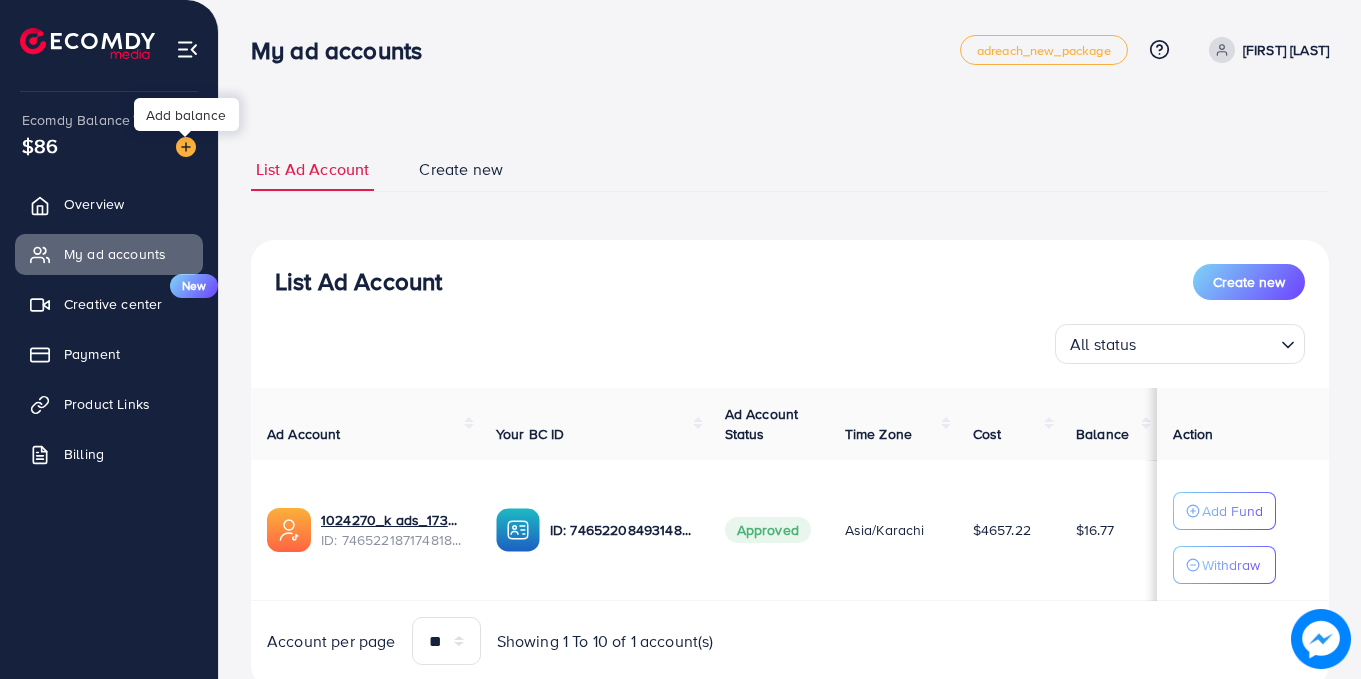 click at bounding box center (186, 147) 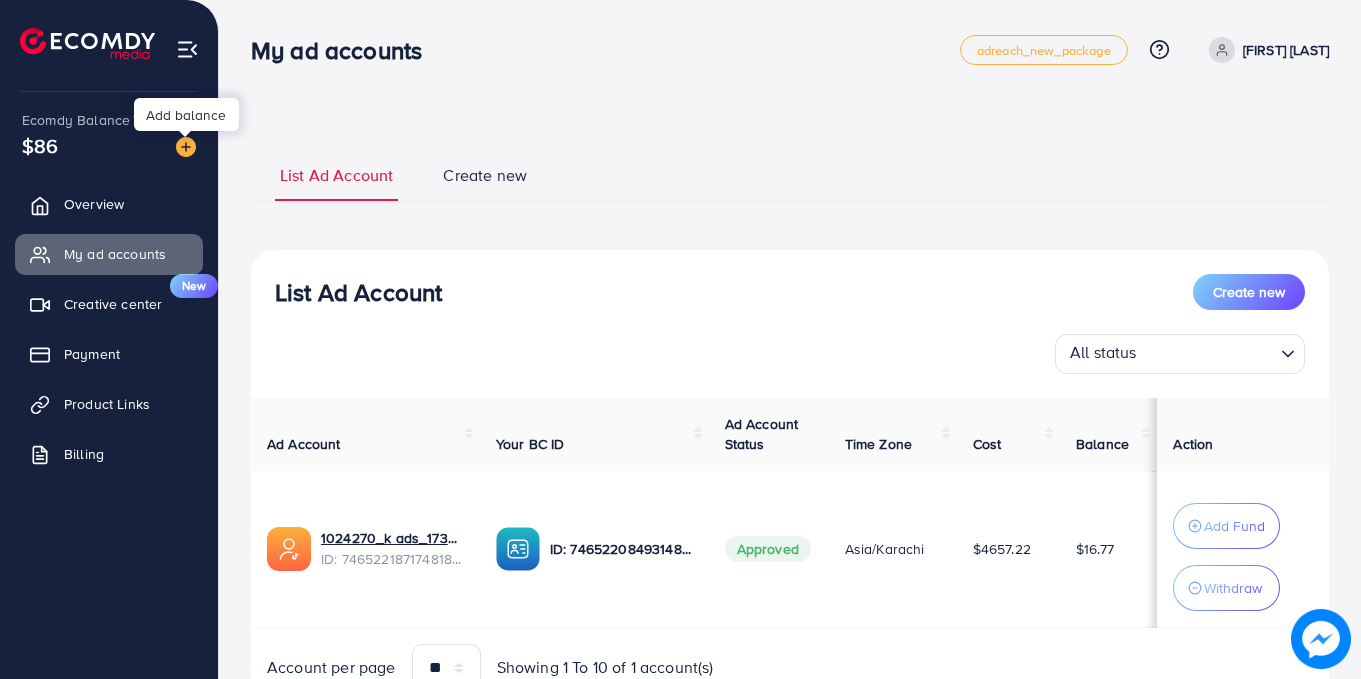 click at bounding box center [186, 147] 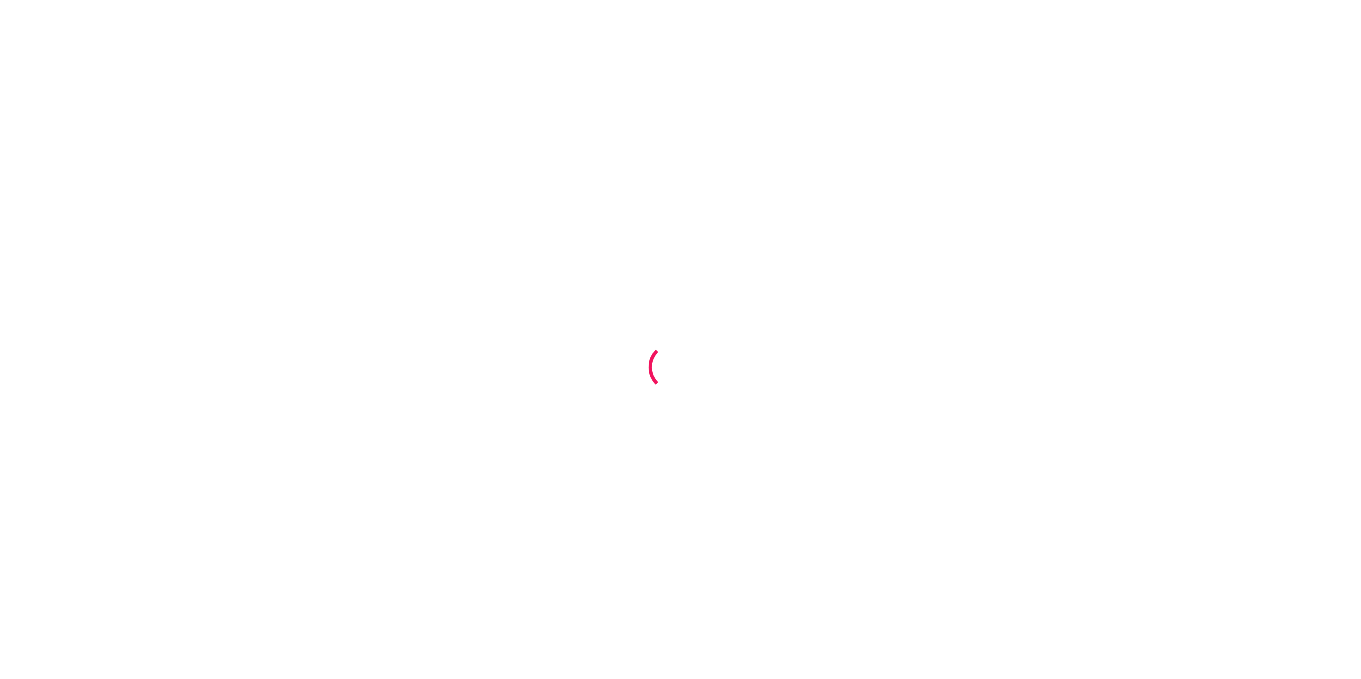 scroll, scrollTop: 0, scrollLeft: 0, axis: both 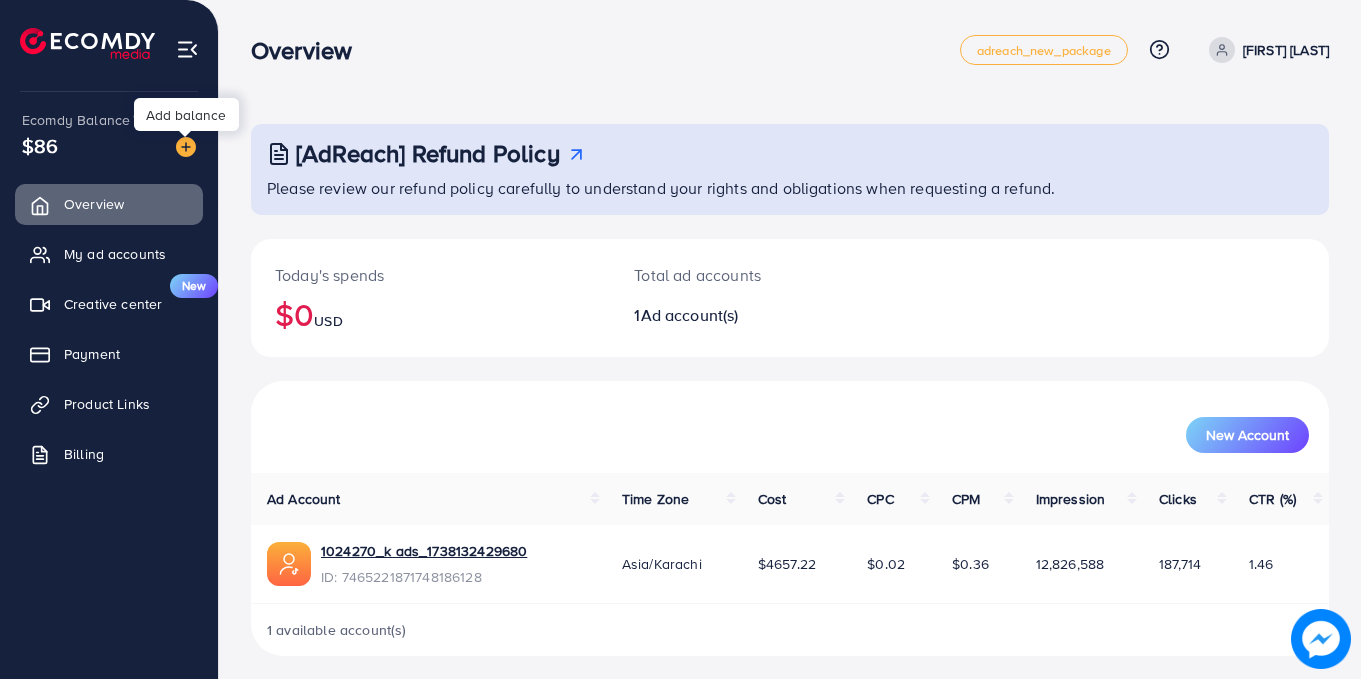 click at bounding box center [186, 147] 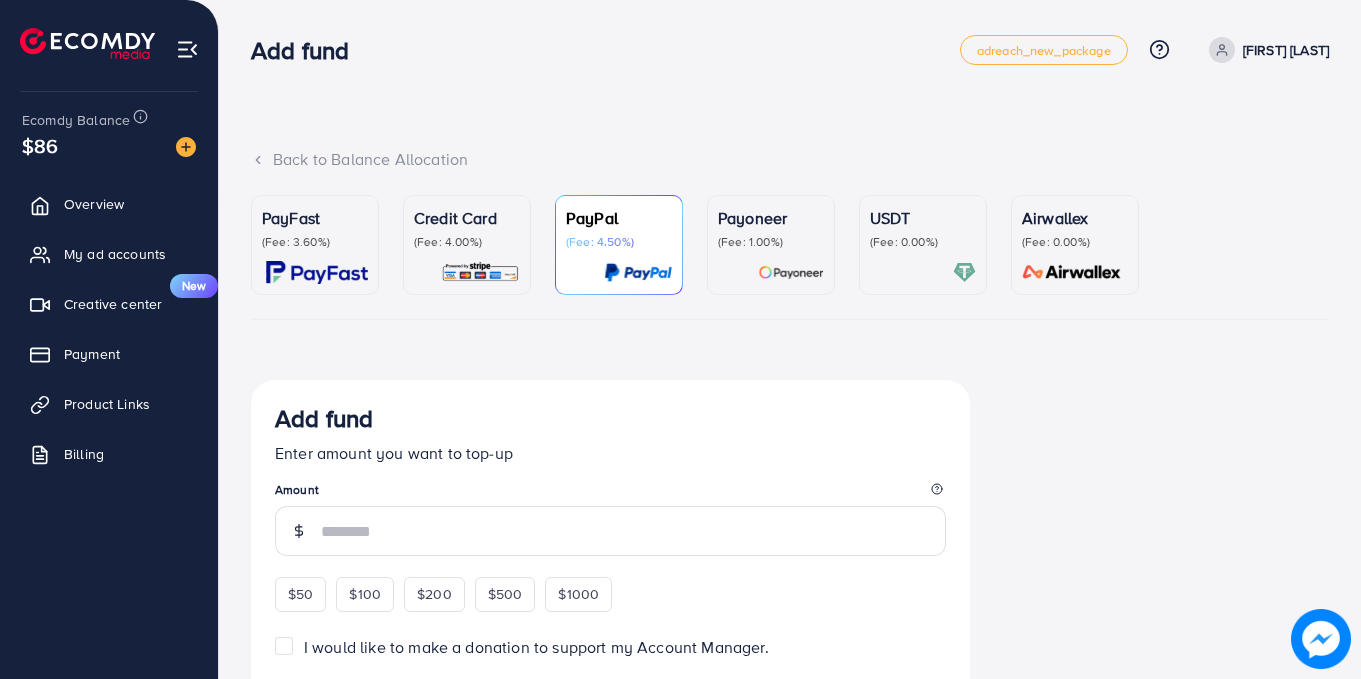click on "PayFast   (Fee: 3.60%)" at bounding box center (315, 228) 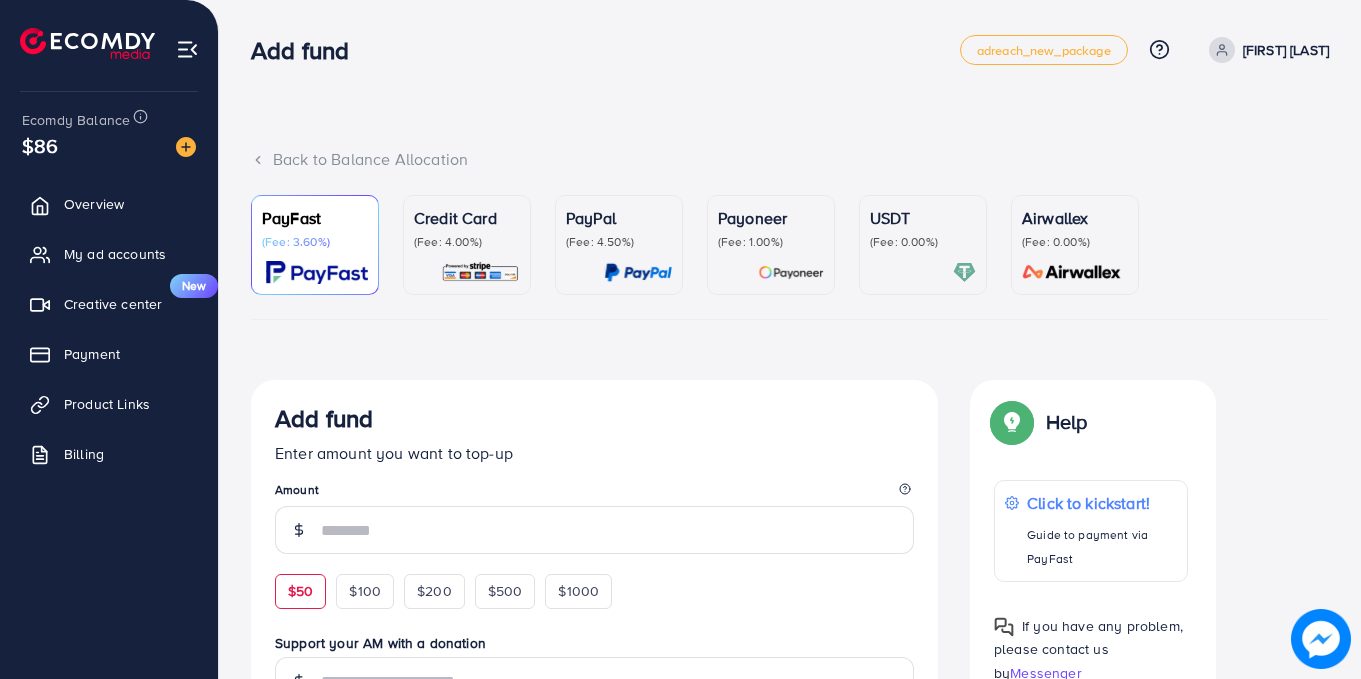 click on "$50" at bounding box center [300, 591] 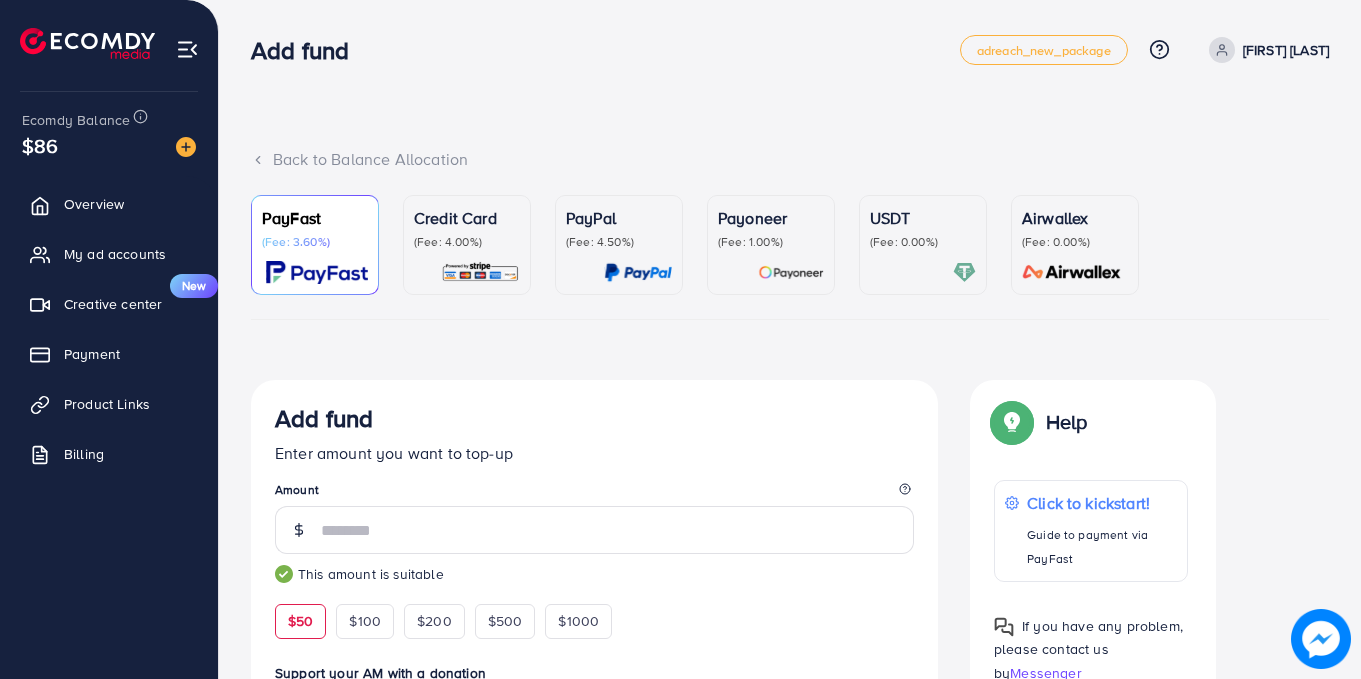 drag, startPoint x: 1291, startPoint y: 467, endPoint x: 1351, endPoint y: 332, distance: 147.73286 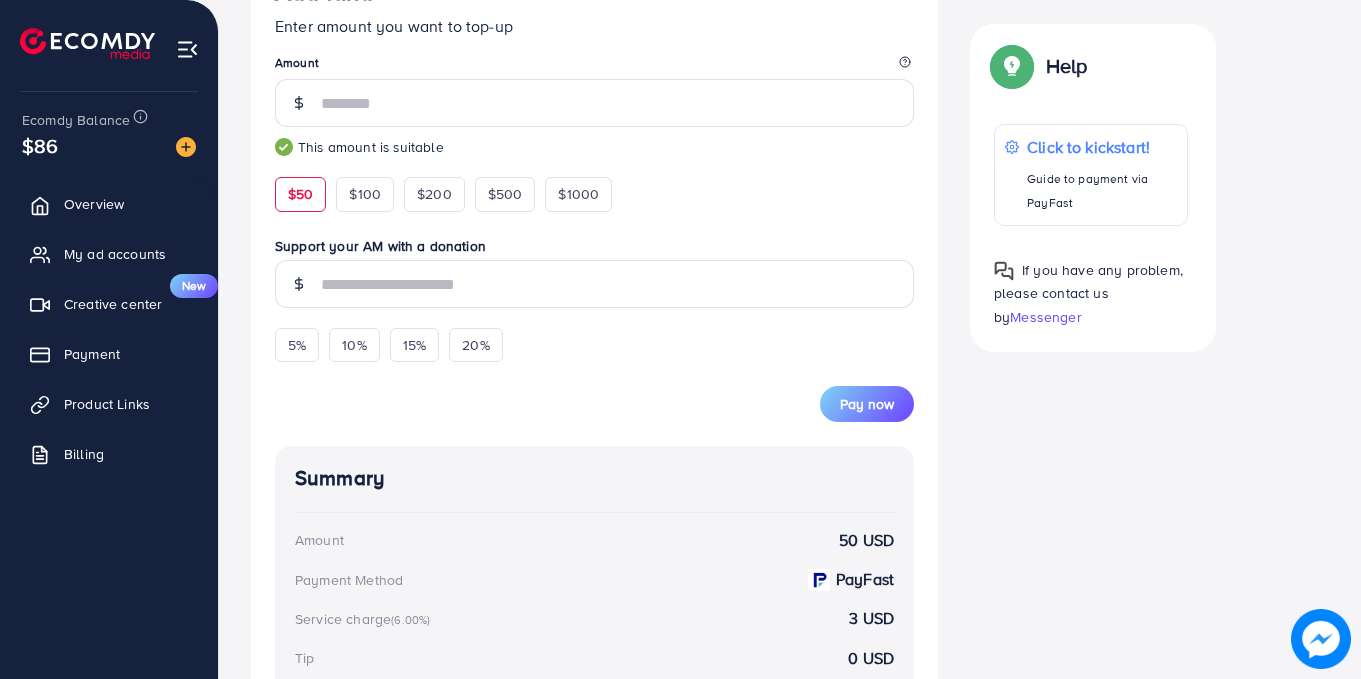 scroll, scrollTop: 439, scrollLeft: 0, axis: vertical 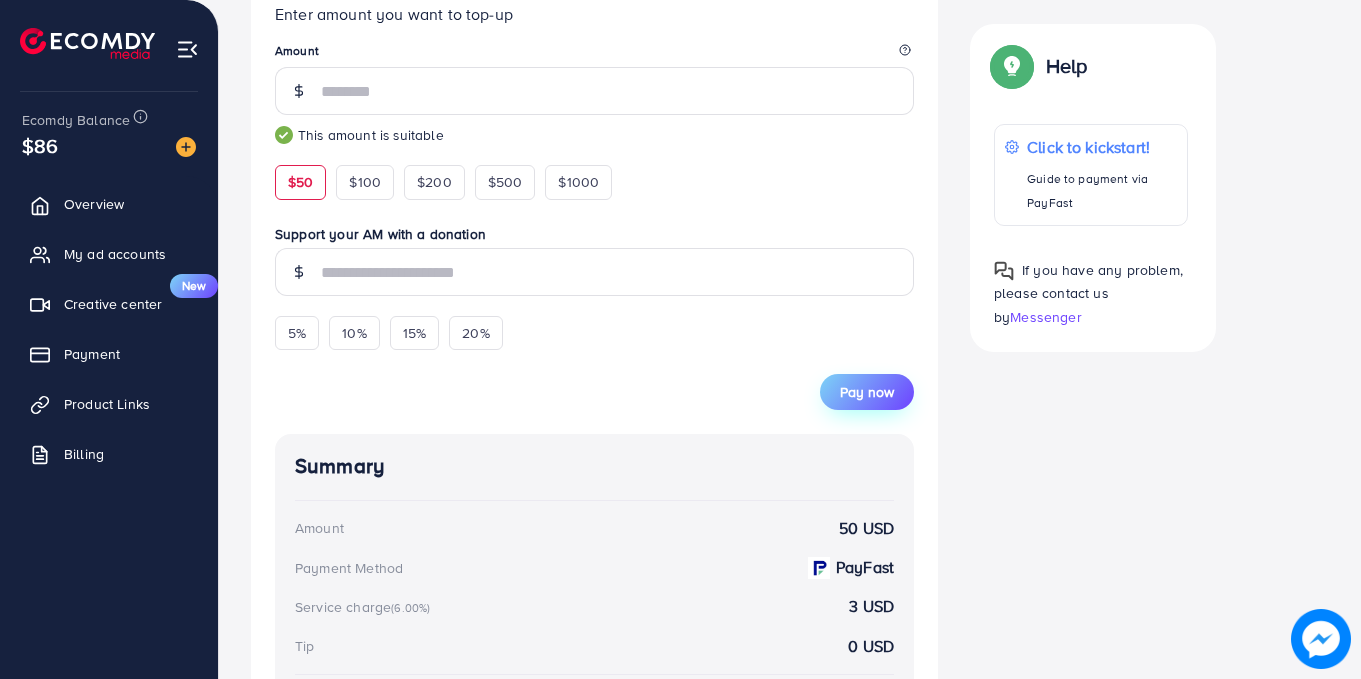 click on "Pay now" at bounding box center [867, 392] 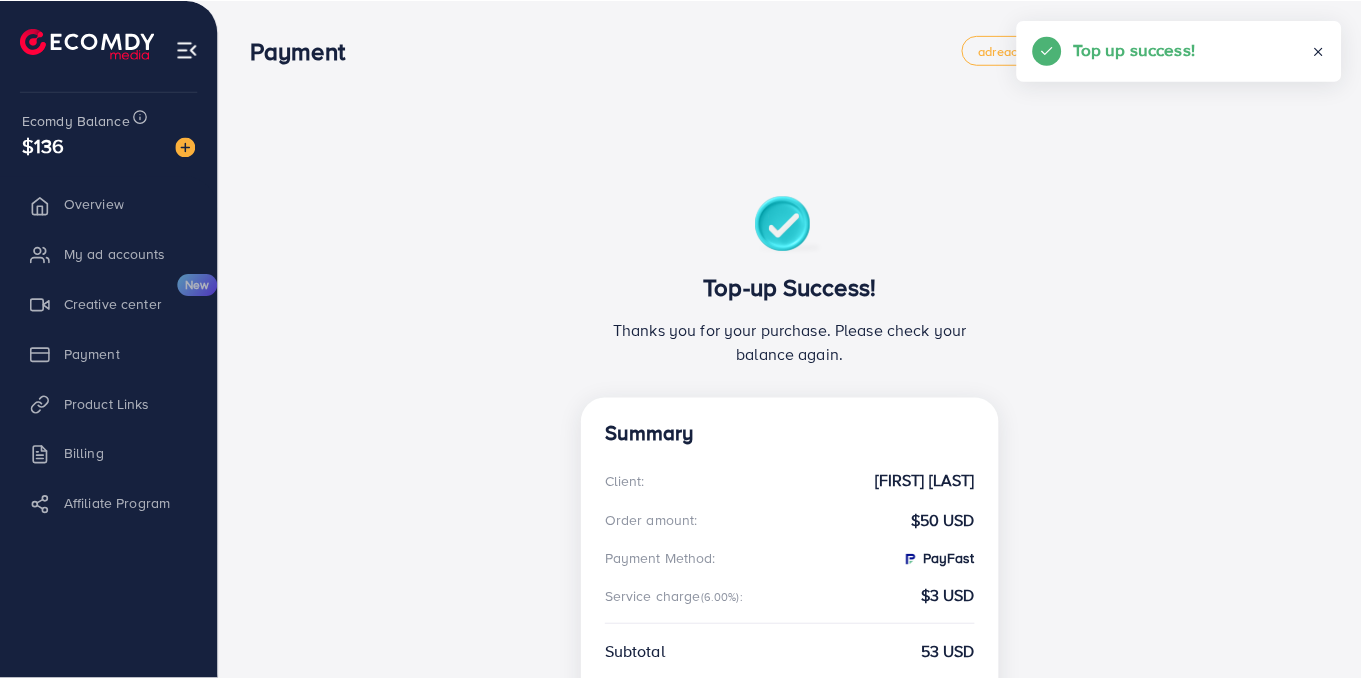 scroll, scrollTop: 0, scrollLeft: 0, axis: both 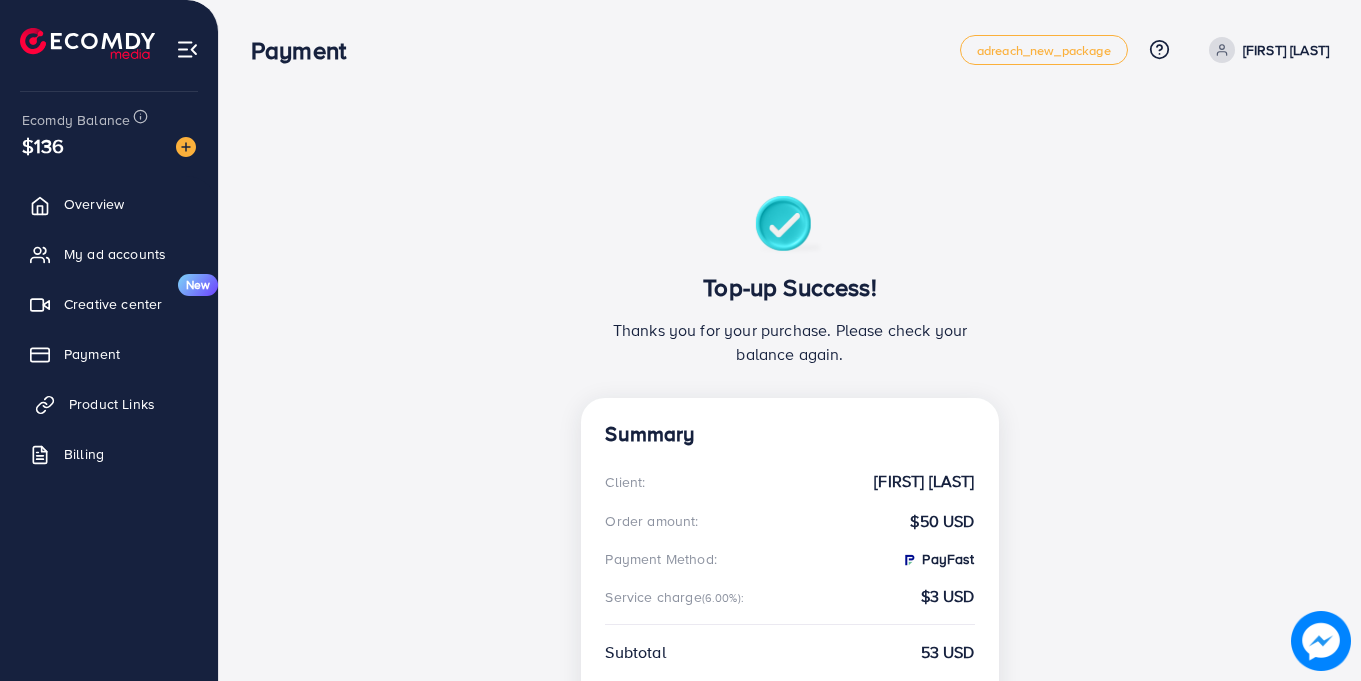 click on "Product Links" at bounding box center (112, 404) 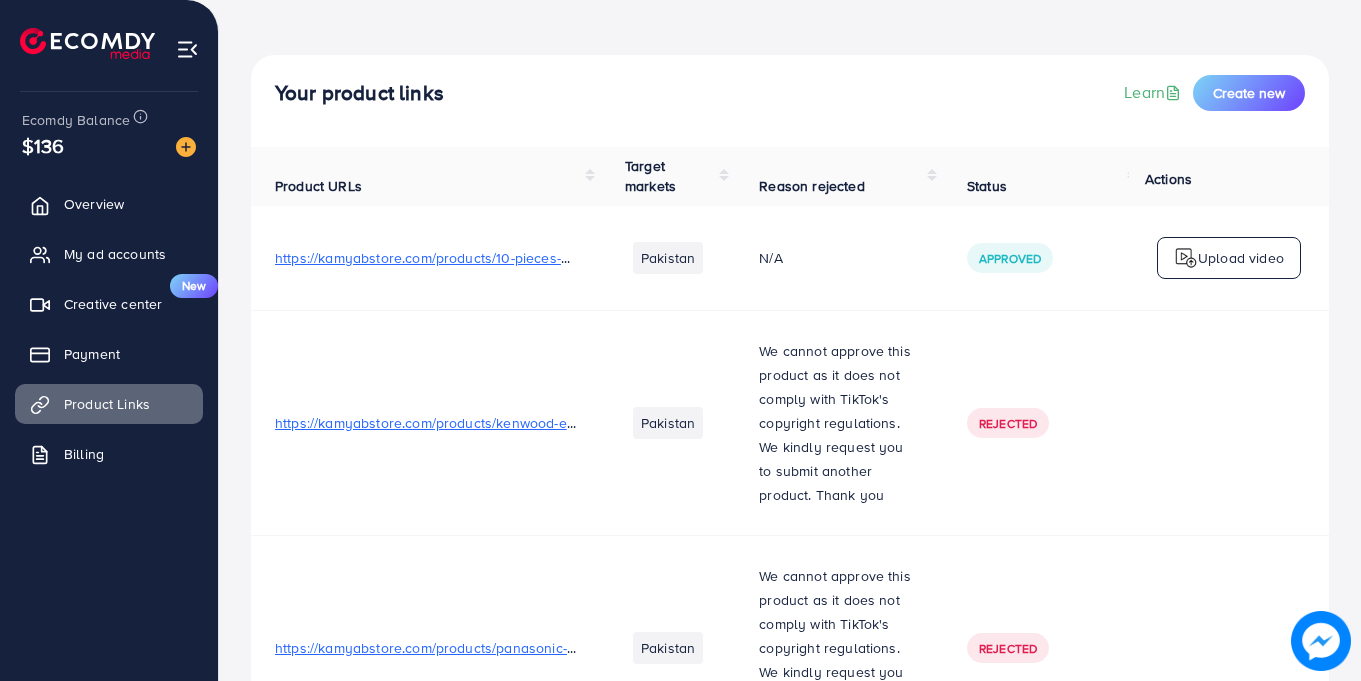 scroll, scrollTop: 76, scrollLeft: 0, axis: vertical 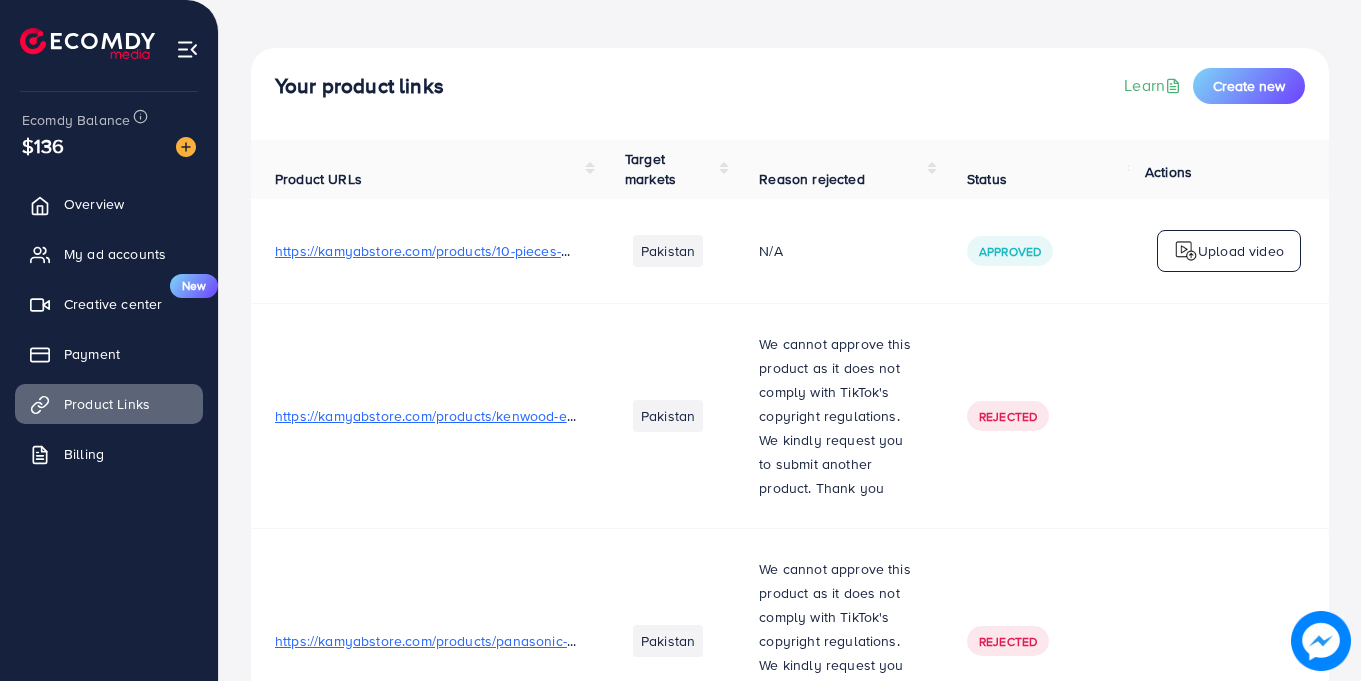 drag, startPoint x: 507, startPoint y: 250, endPoint x: 472, endPoint y: 258, distance: 35.902645 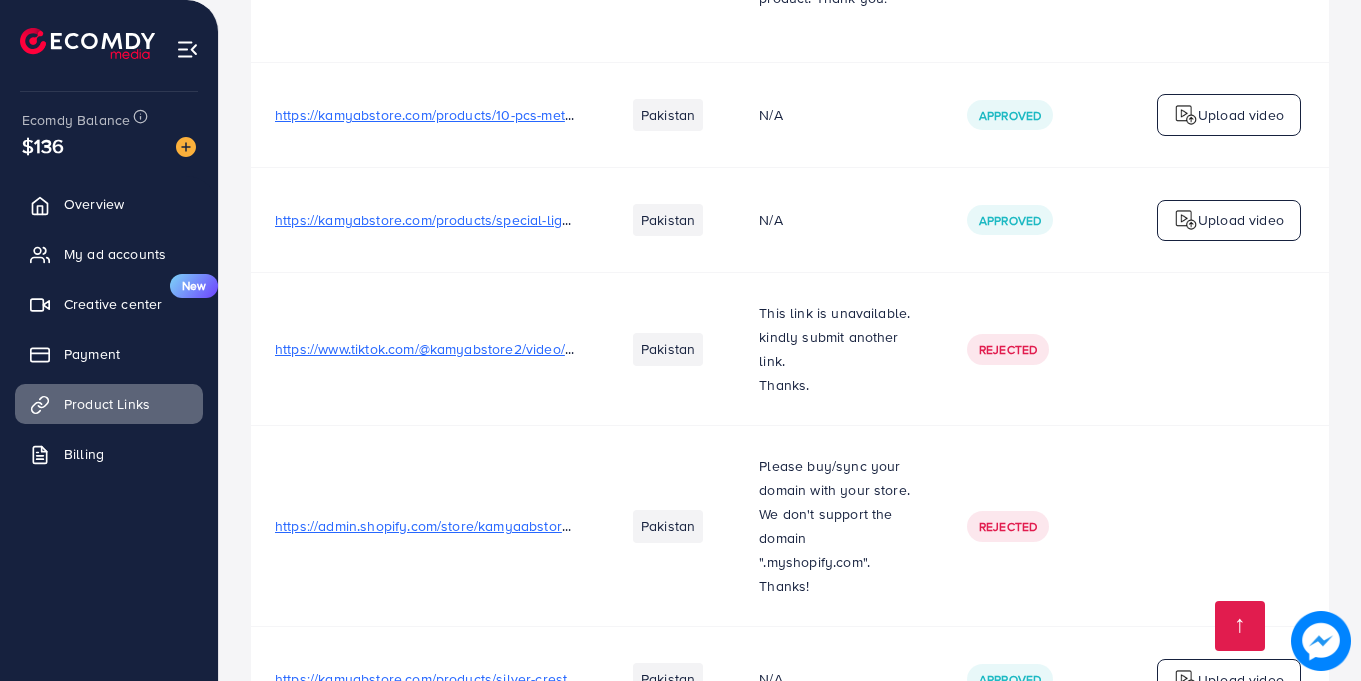 scroll, scrollTop: 1301, scrollLeft: 0, axis: vertical 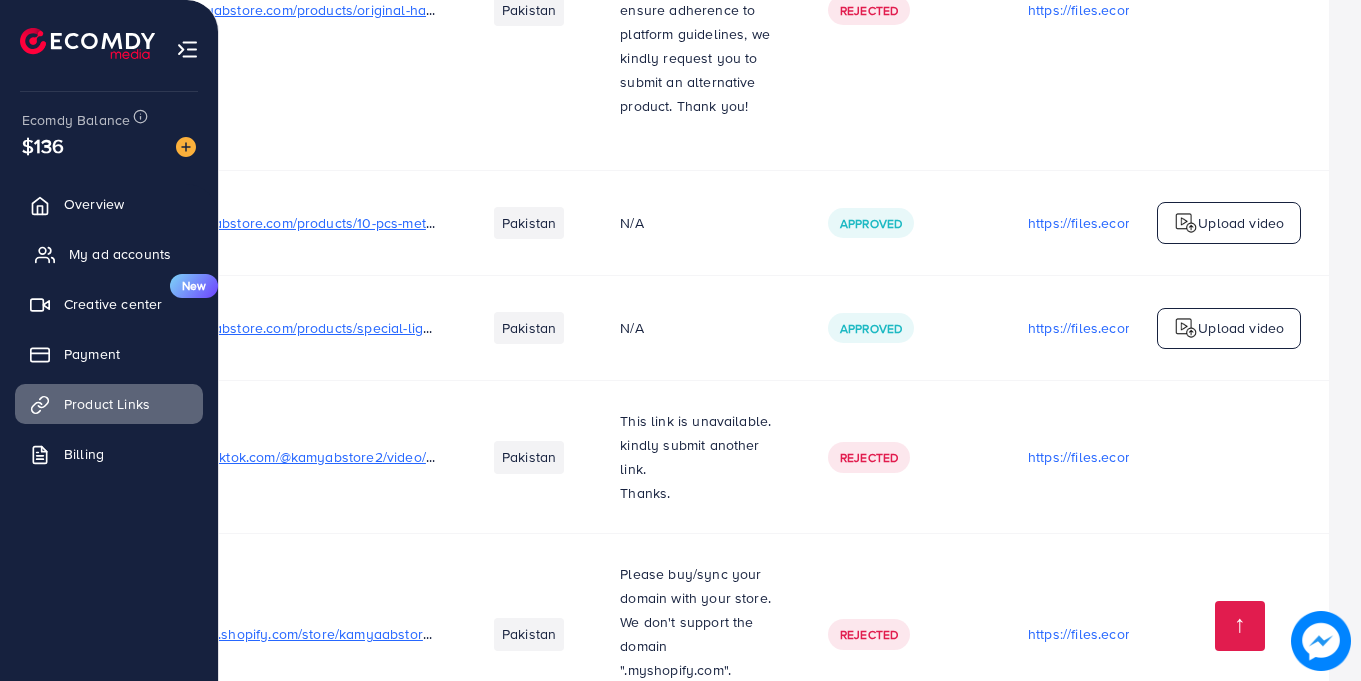 click on "My ad accounts" at bounding box center (120, 254) 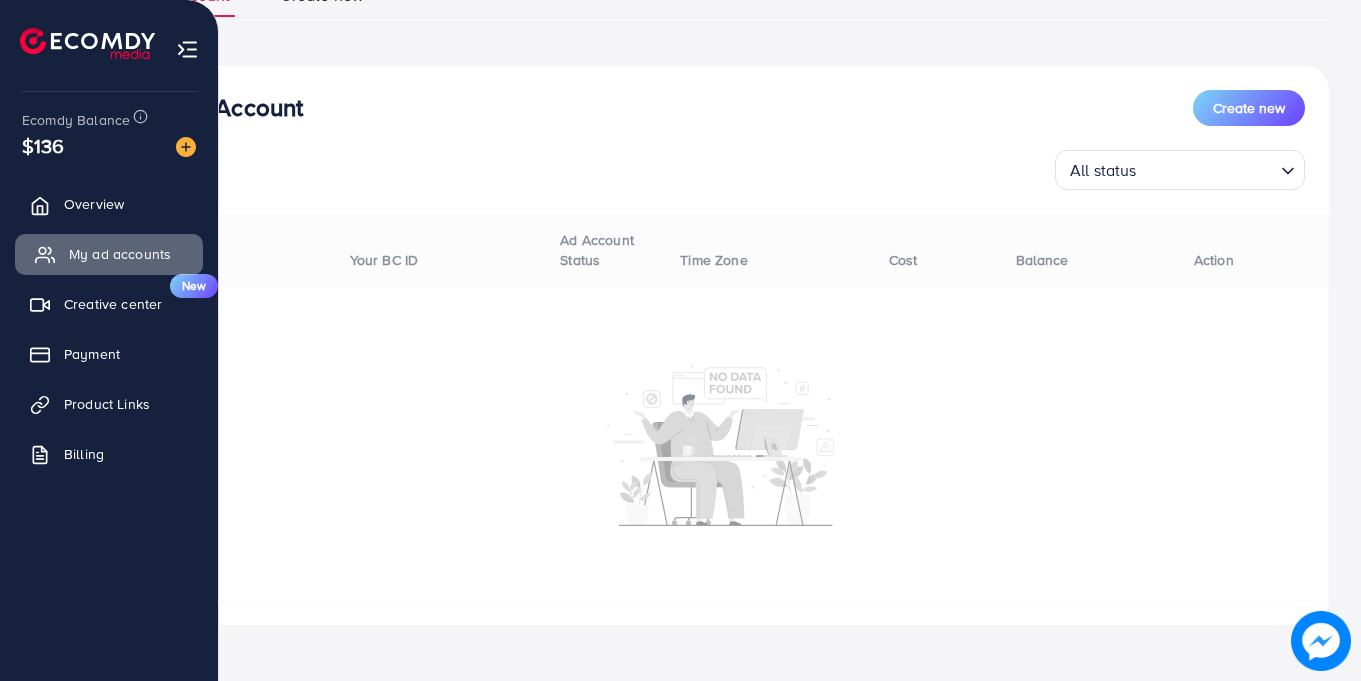 scroll, scrollTop: 0, scrollLeft: 0, axis: both 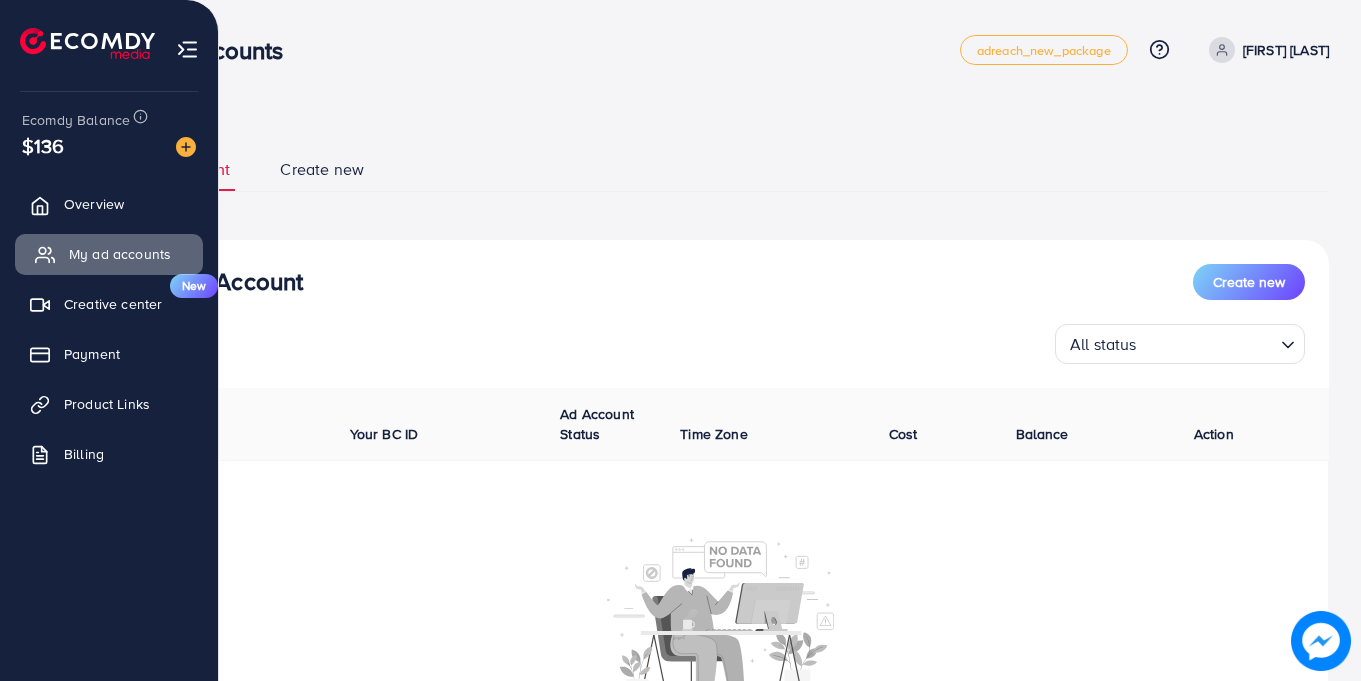 click on "My ad accounts" at bounding box center (120, 254) 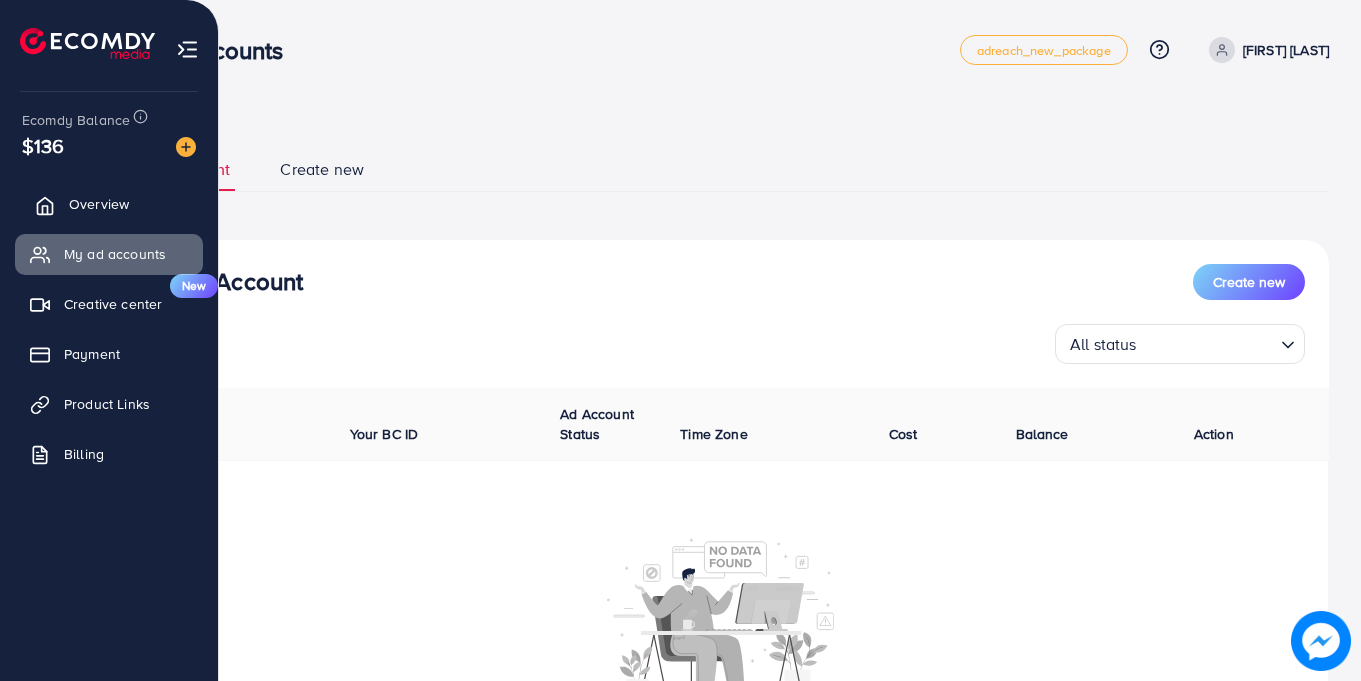click on "Overview" at bounding box center [109, 204] 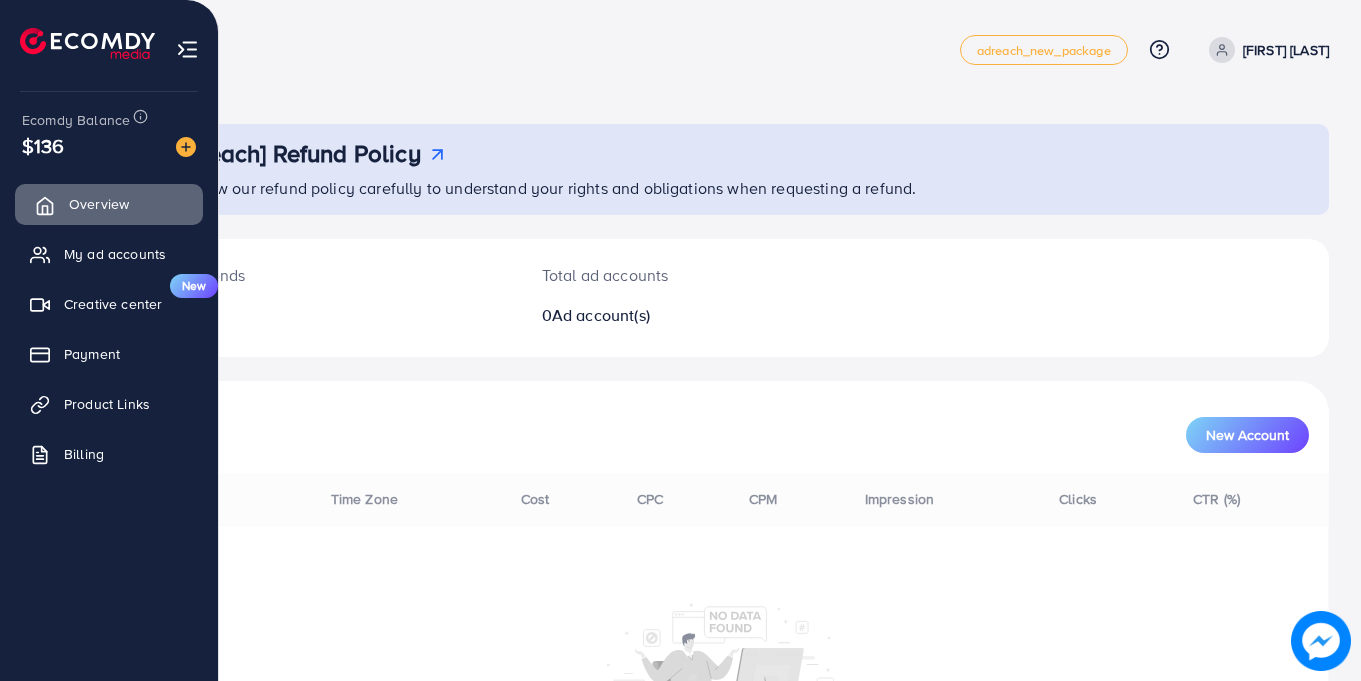 click on "Overview" at bounding box center [99, 204] 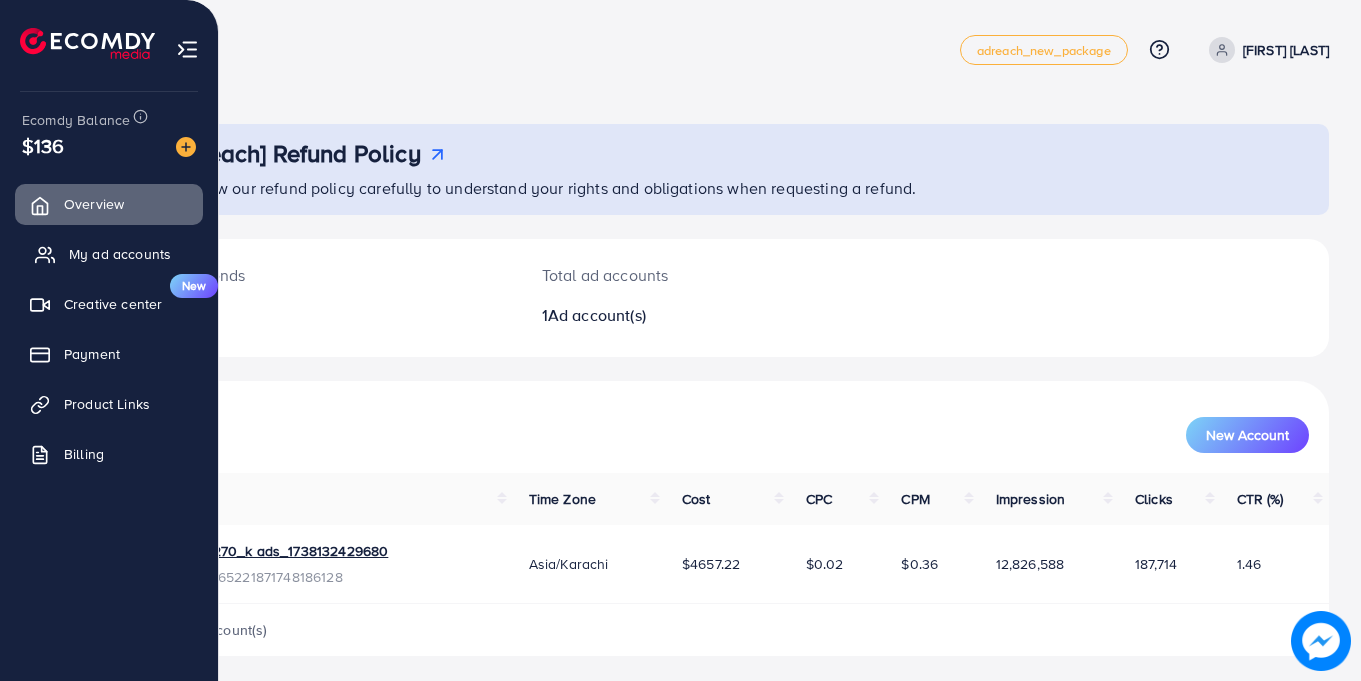 click on "My ad accounts" at bounding box center (109, 254) 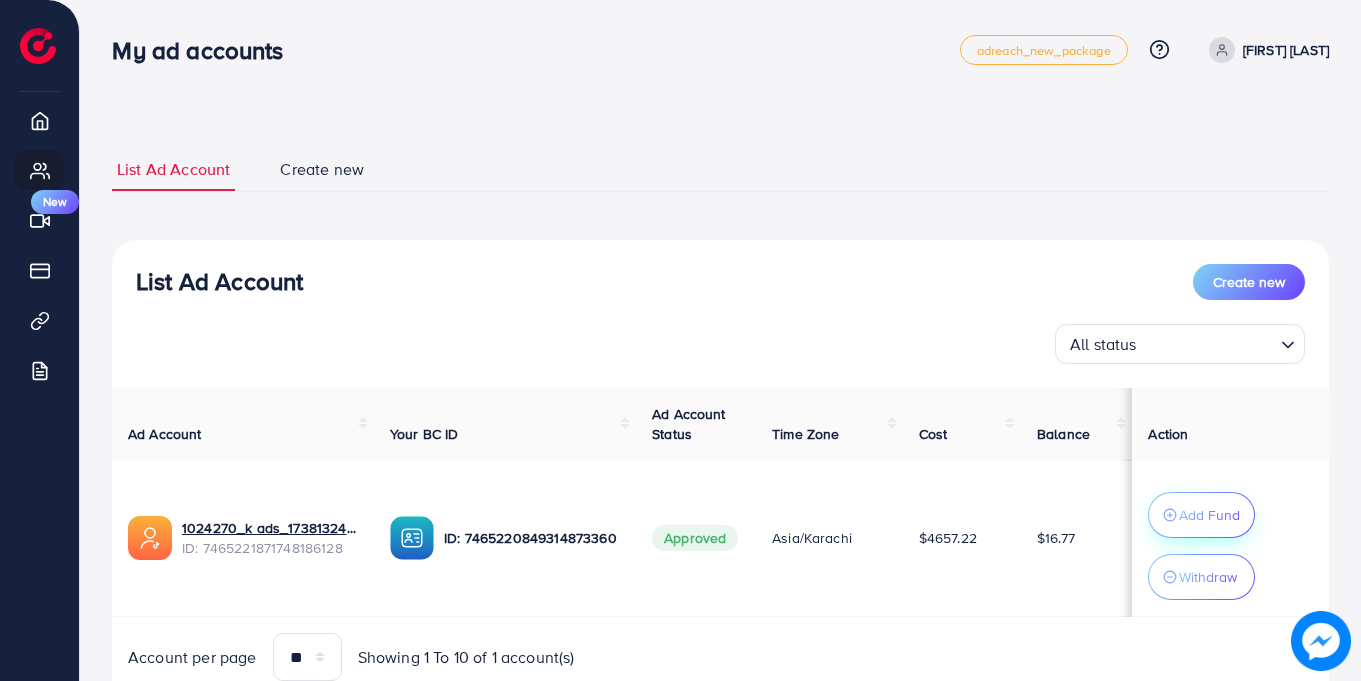click on "Add Fund" at bounding box center (1209, 515) 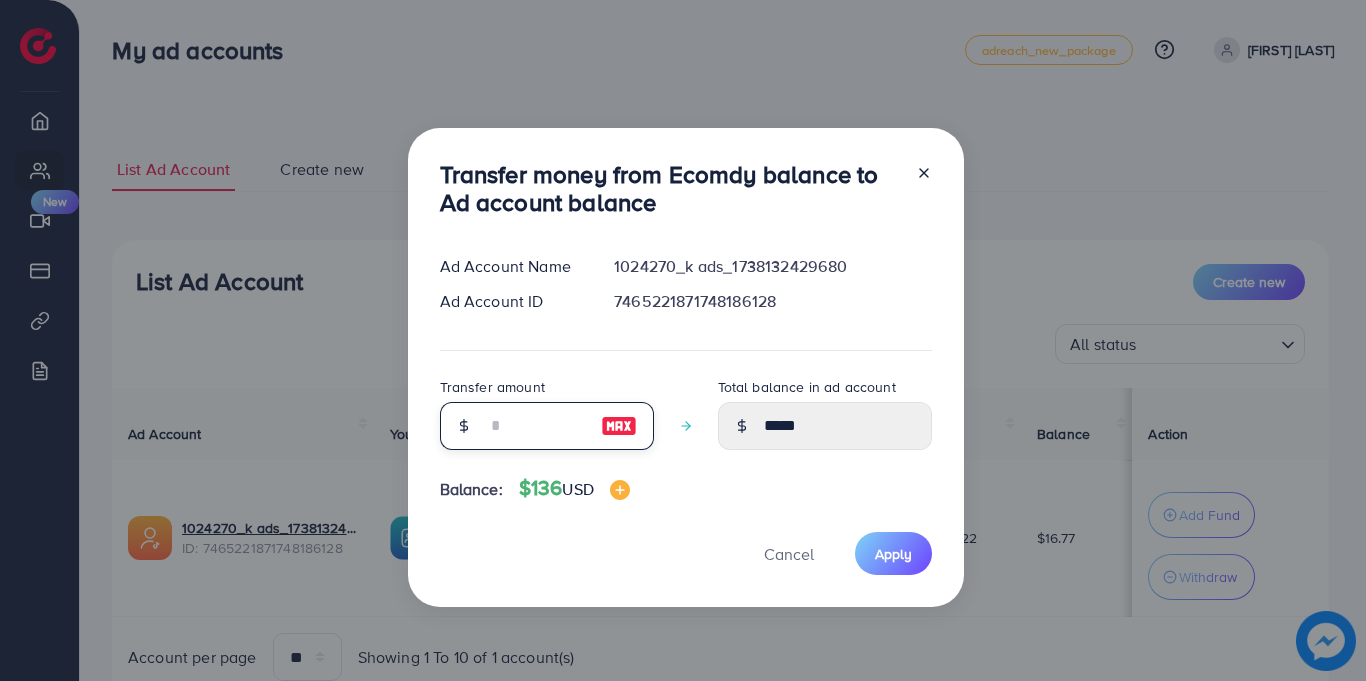 click at bounding box center [536, 426] 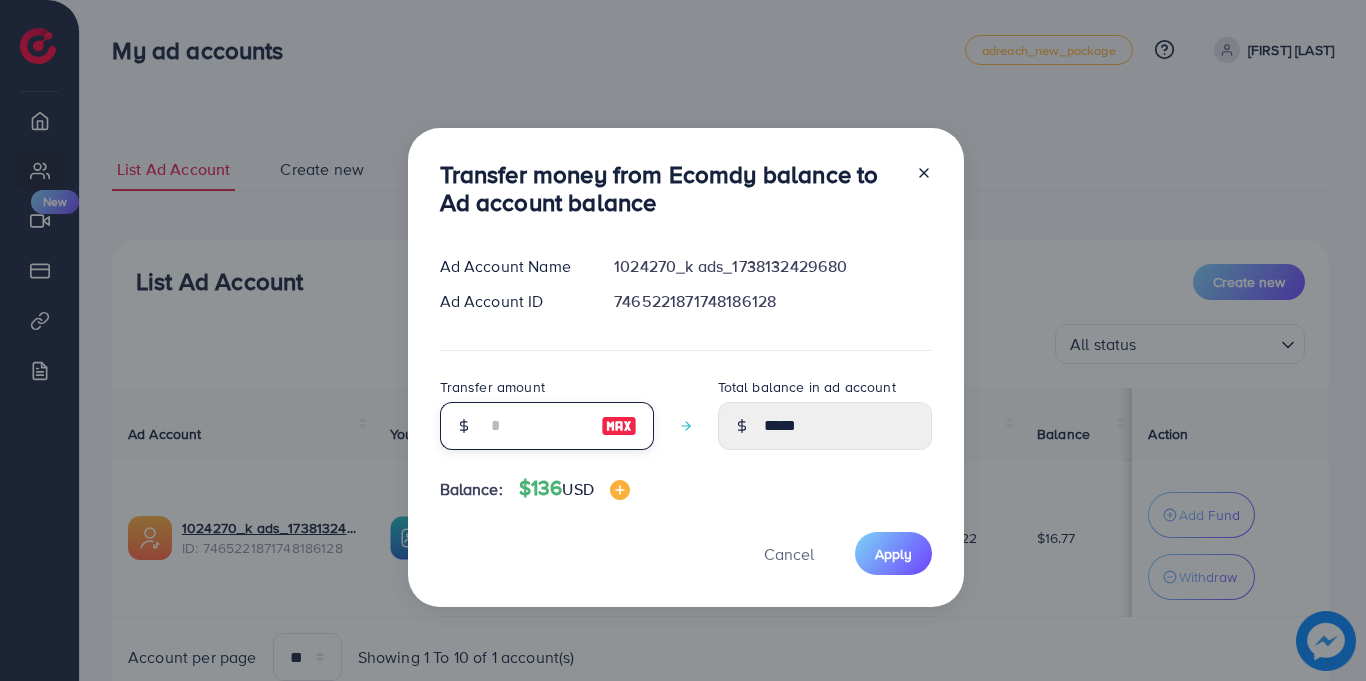 type on "*" 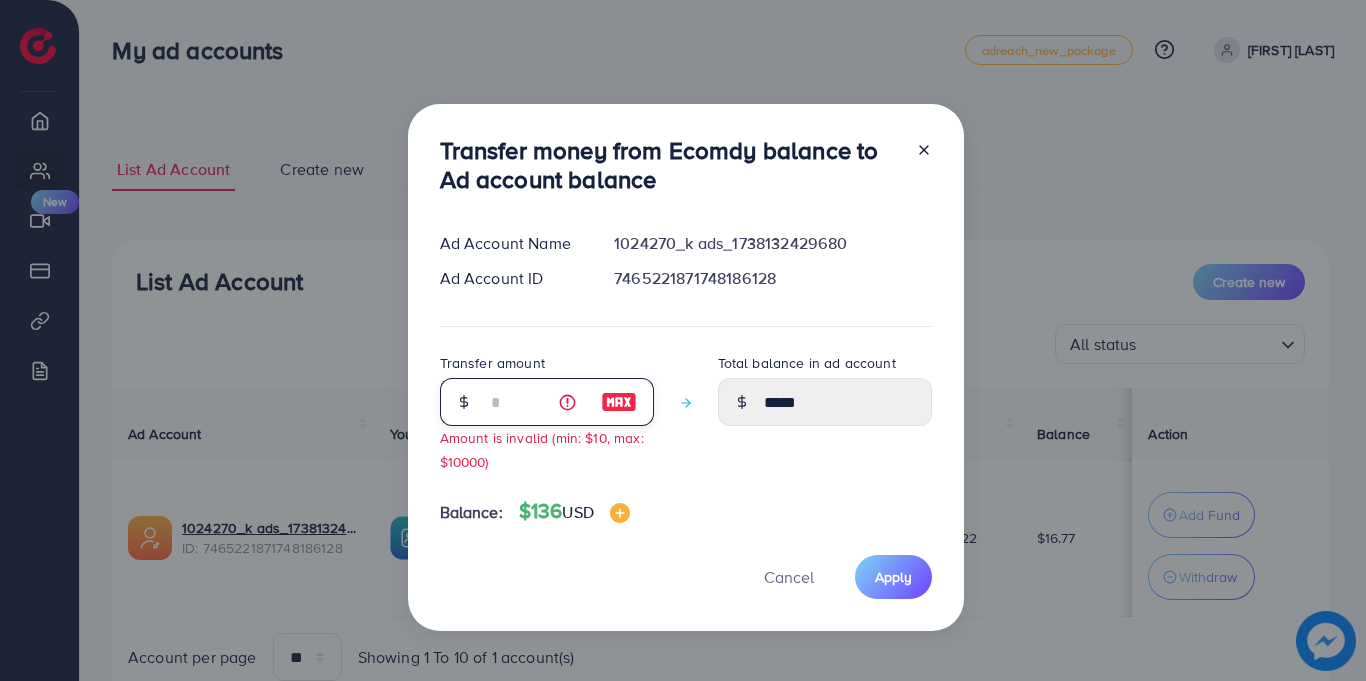 type on "*****" 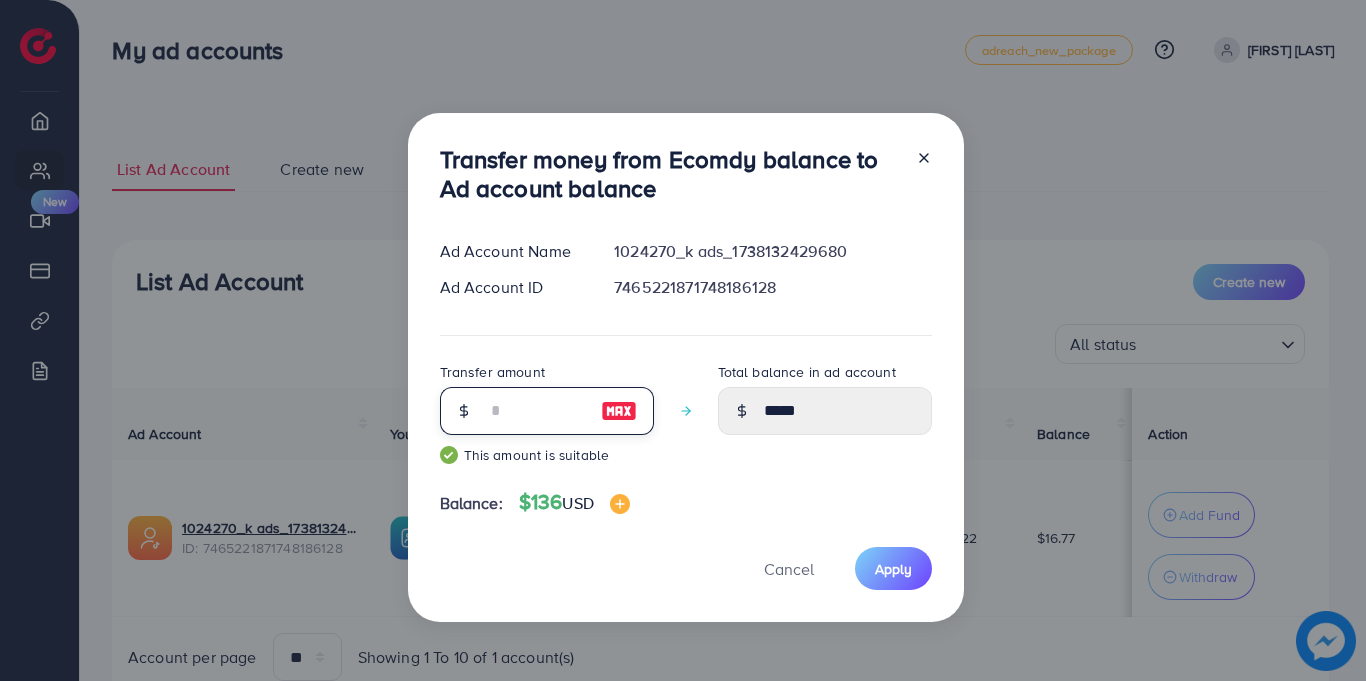 type on "*****" 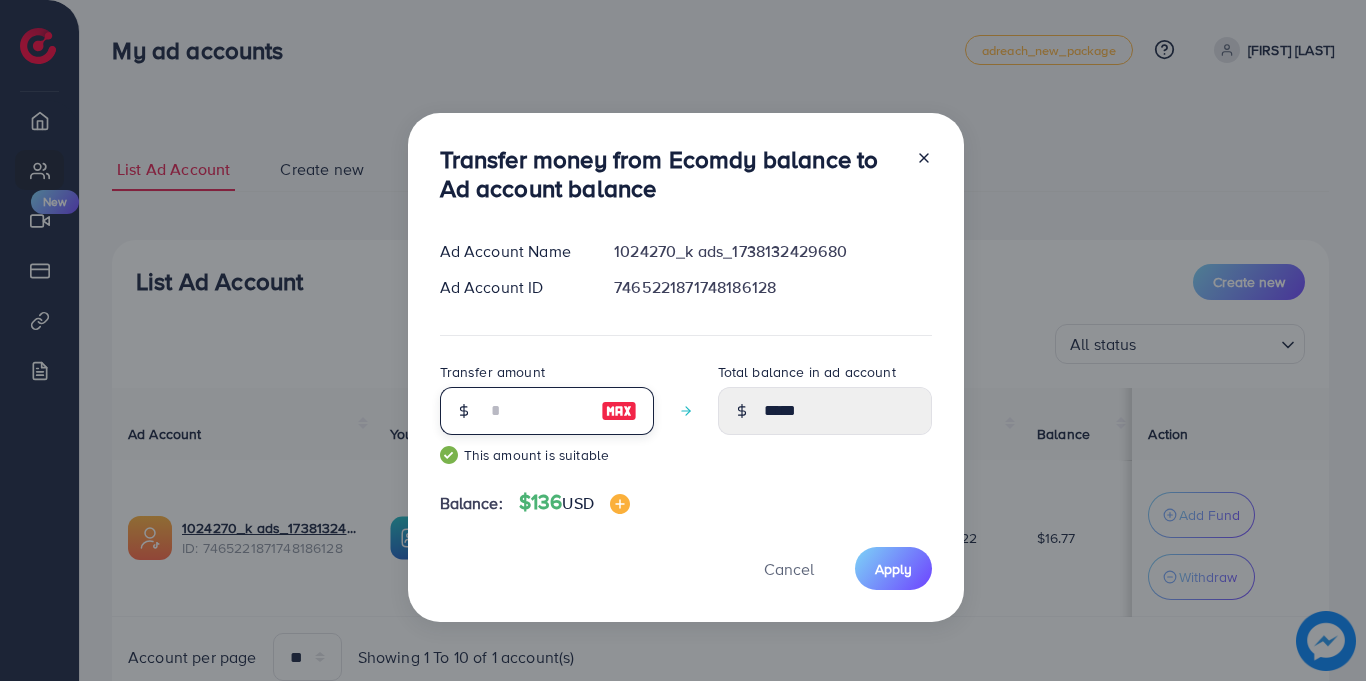 type on "*" 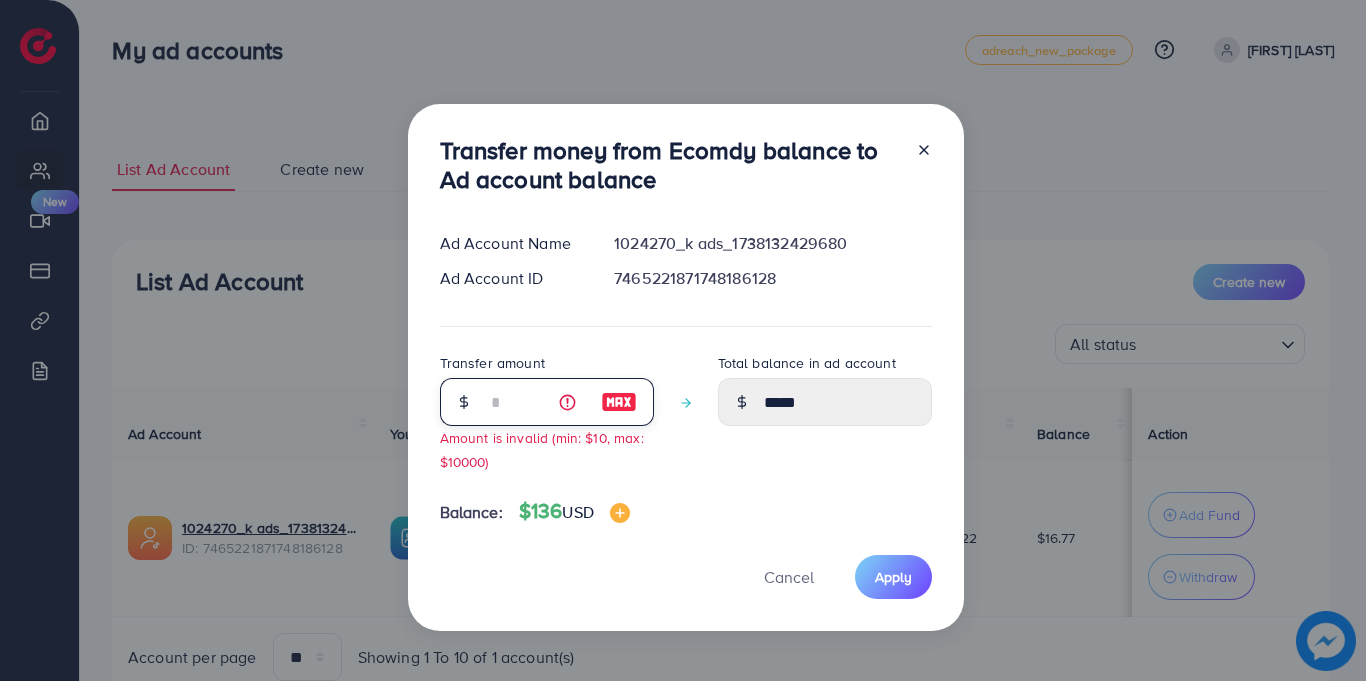 type on "*****" 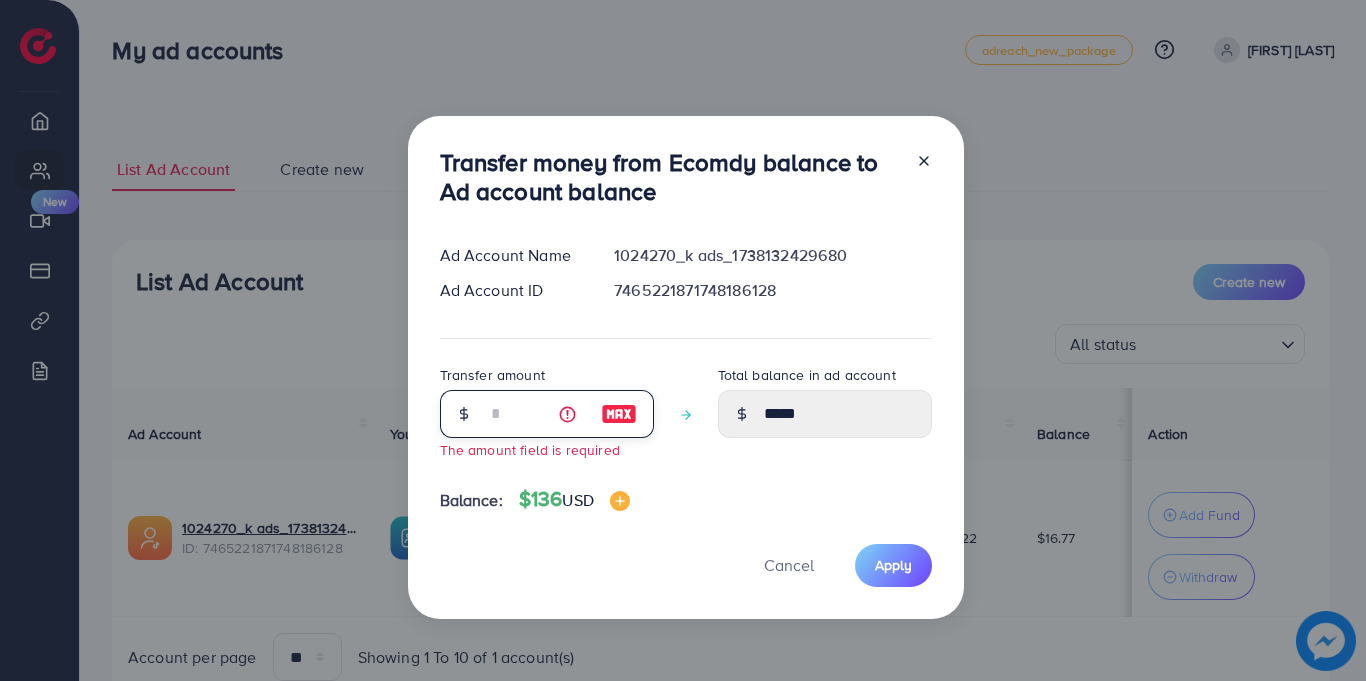 type on "*****" 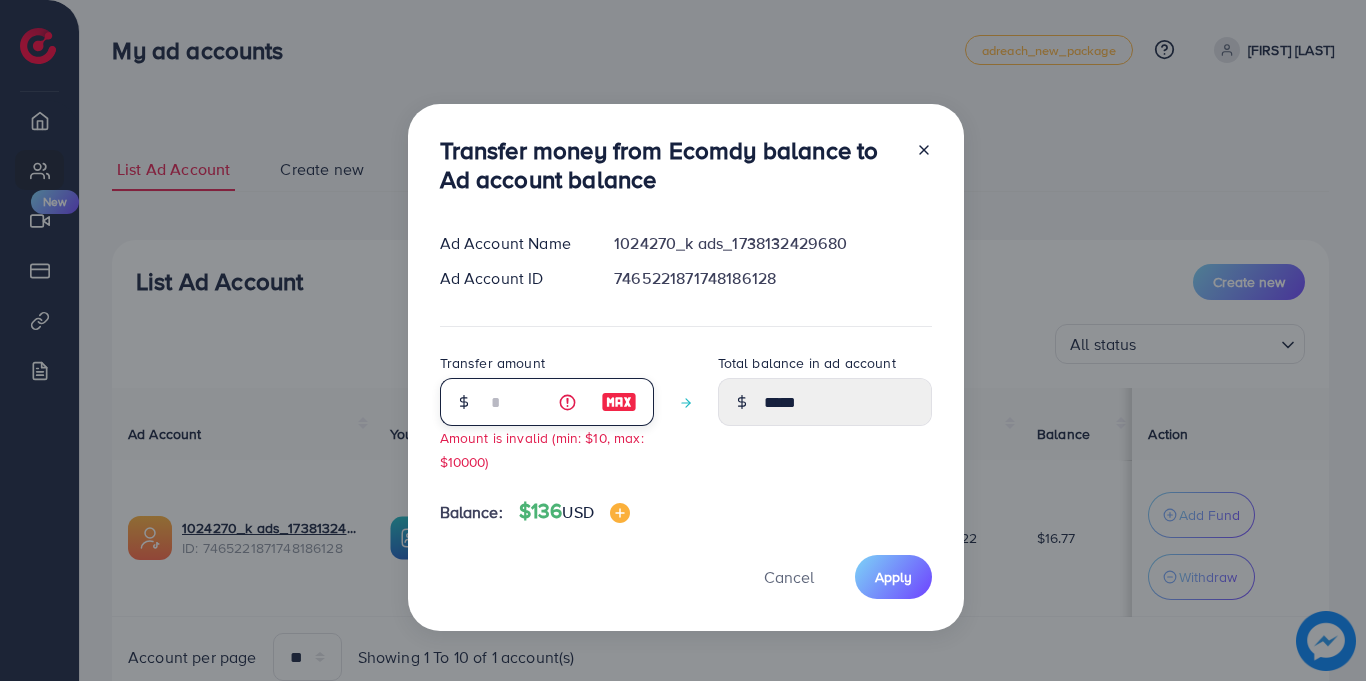 type on "**" 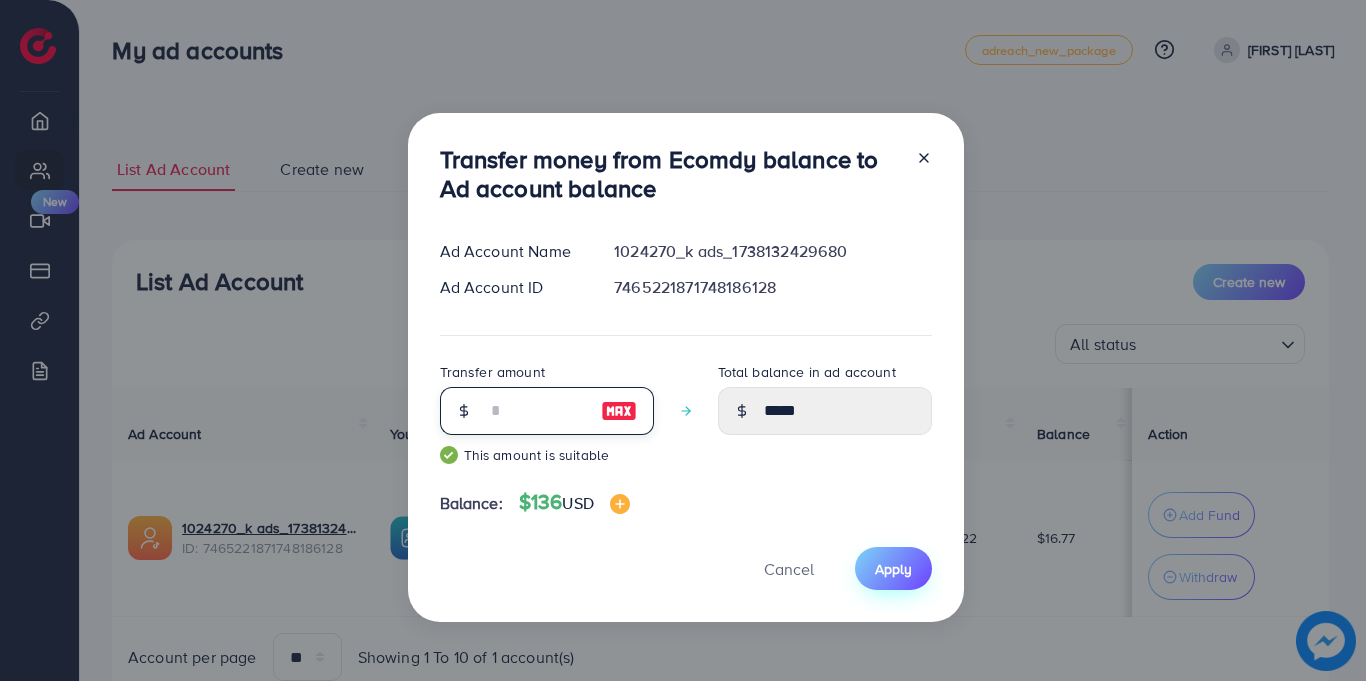 type on "**" 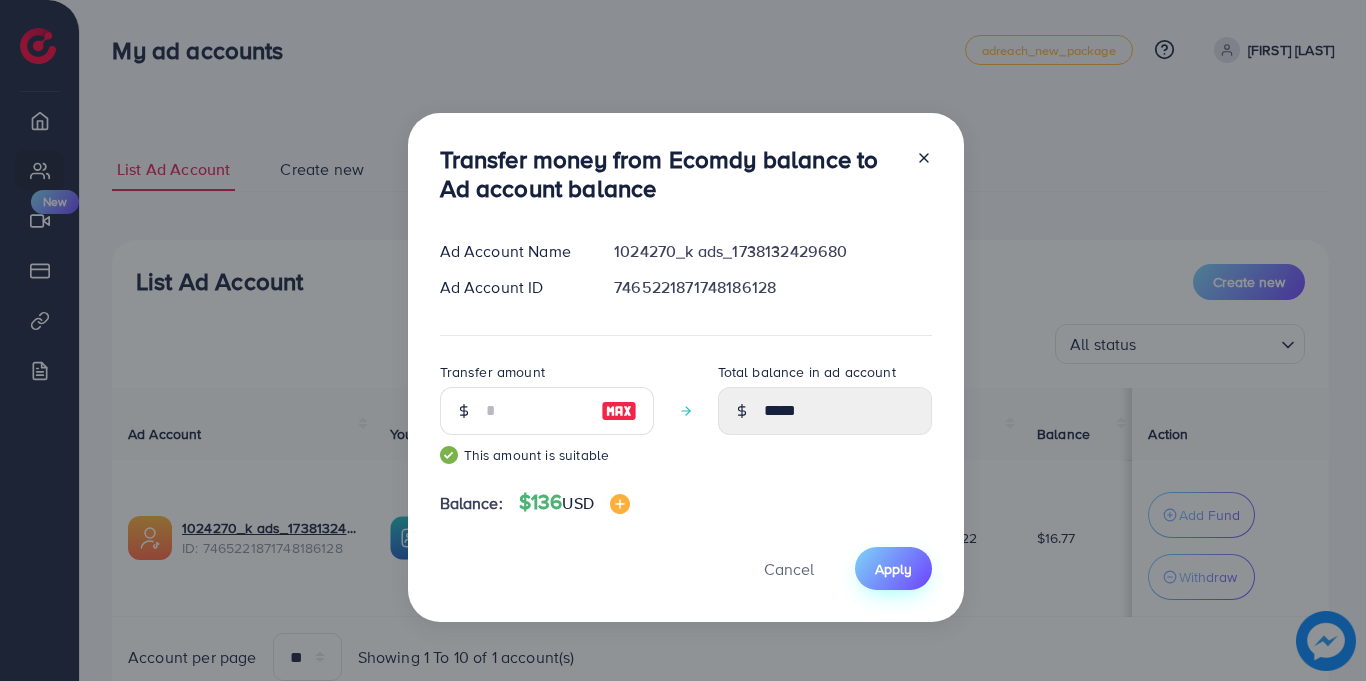 click on "Apply" at bounding box center (893, 568) 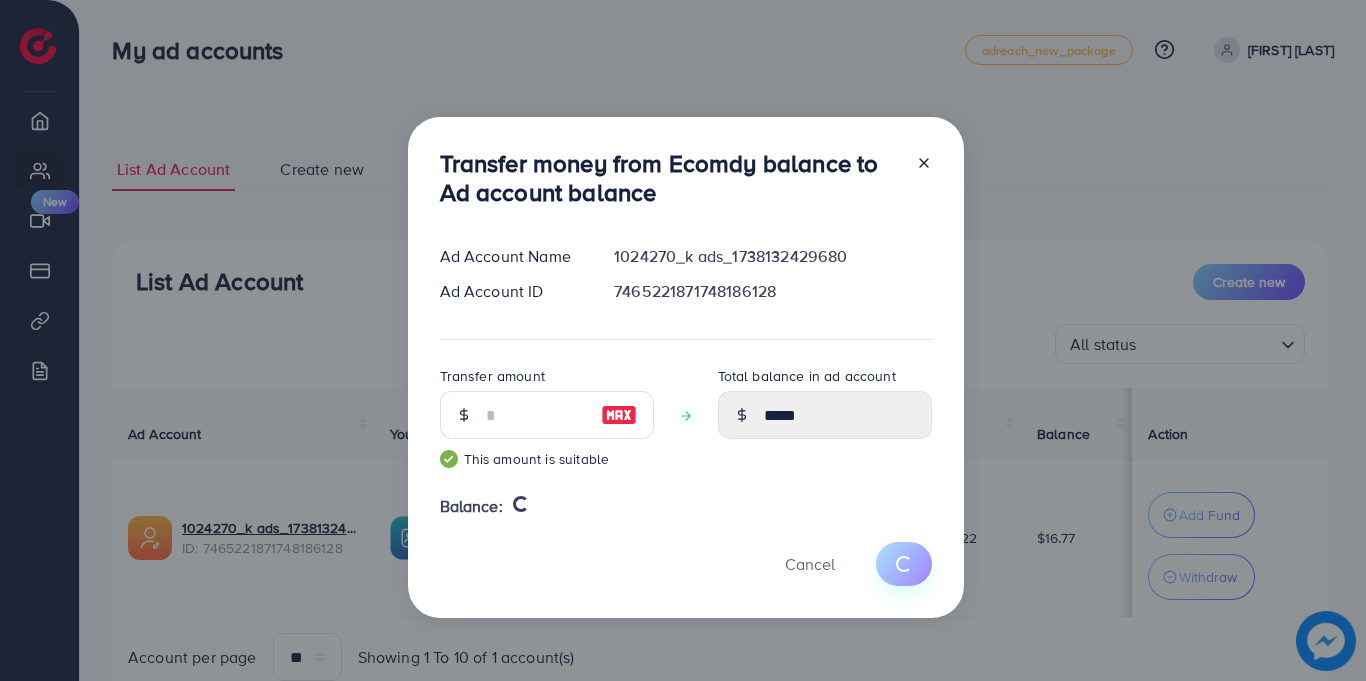 type 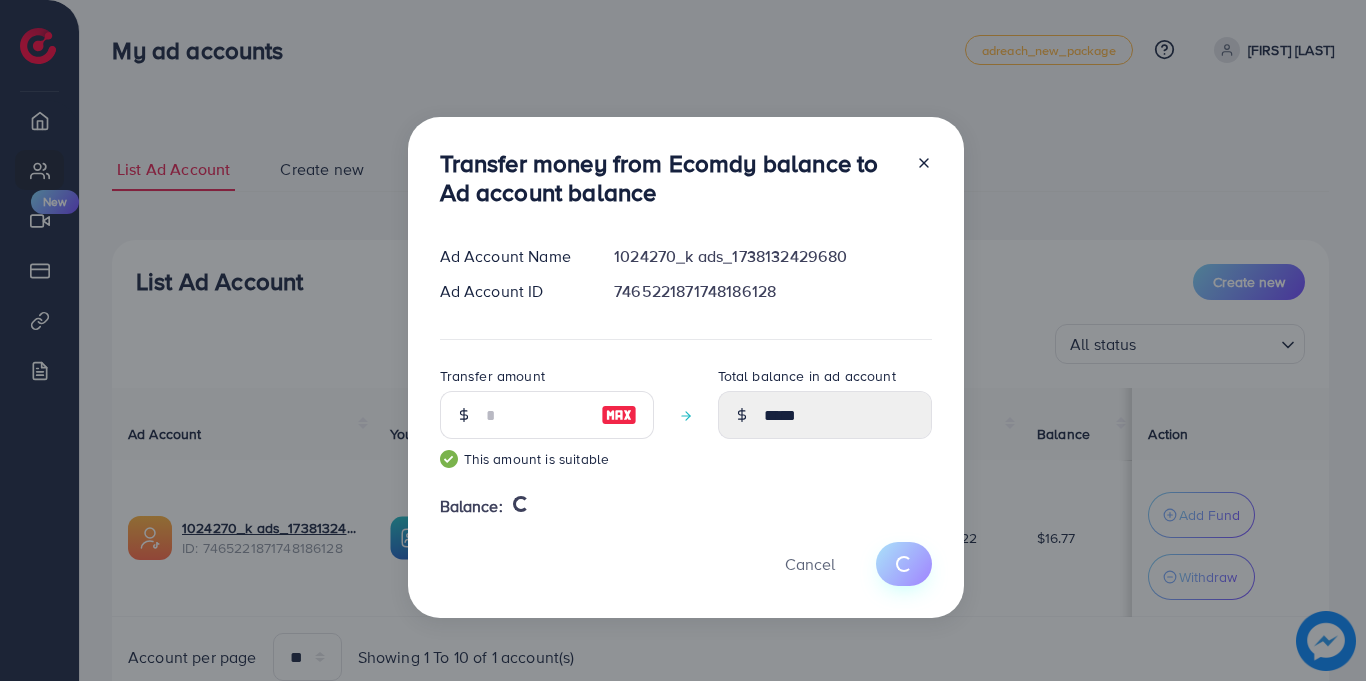 type on "*****" 